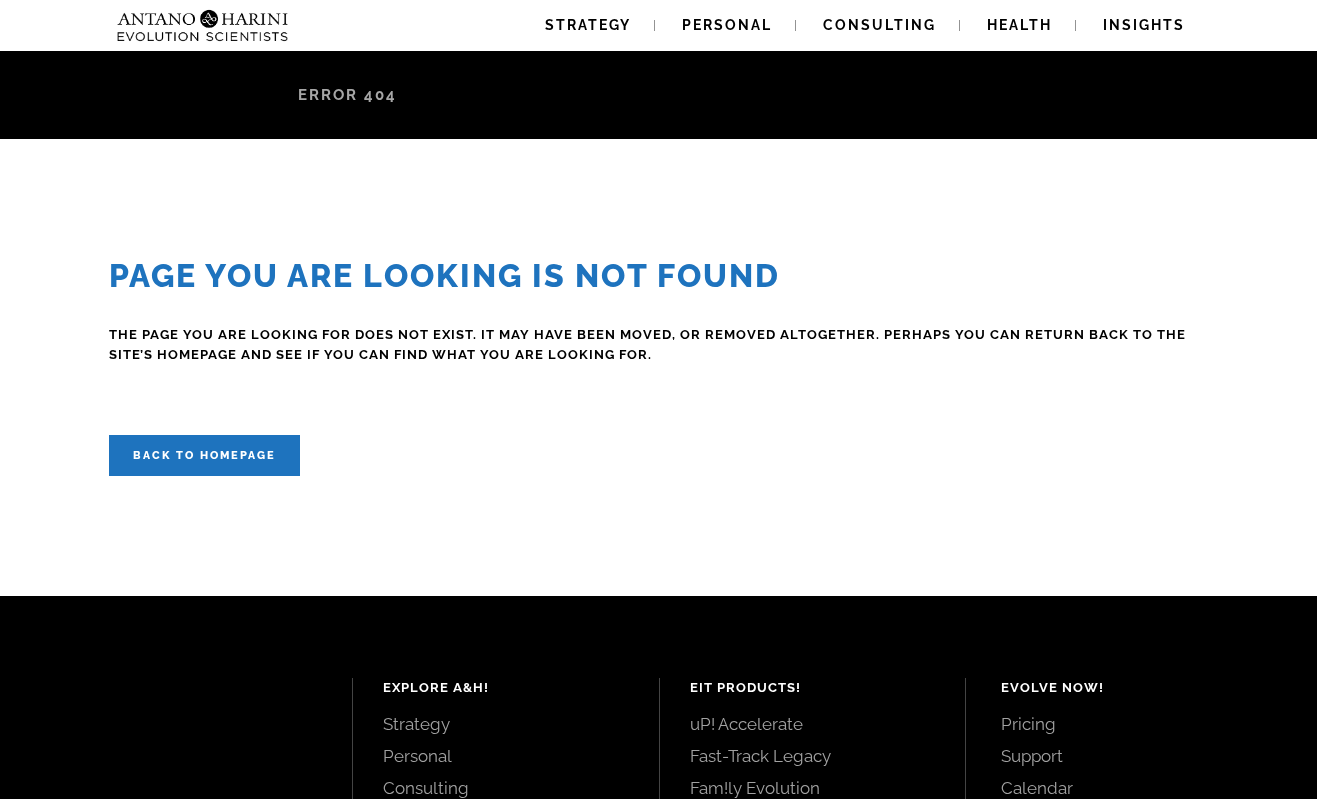 scroll, scrollTop: 0, scrollLeft: 0, axis: both 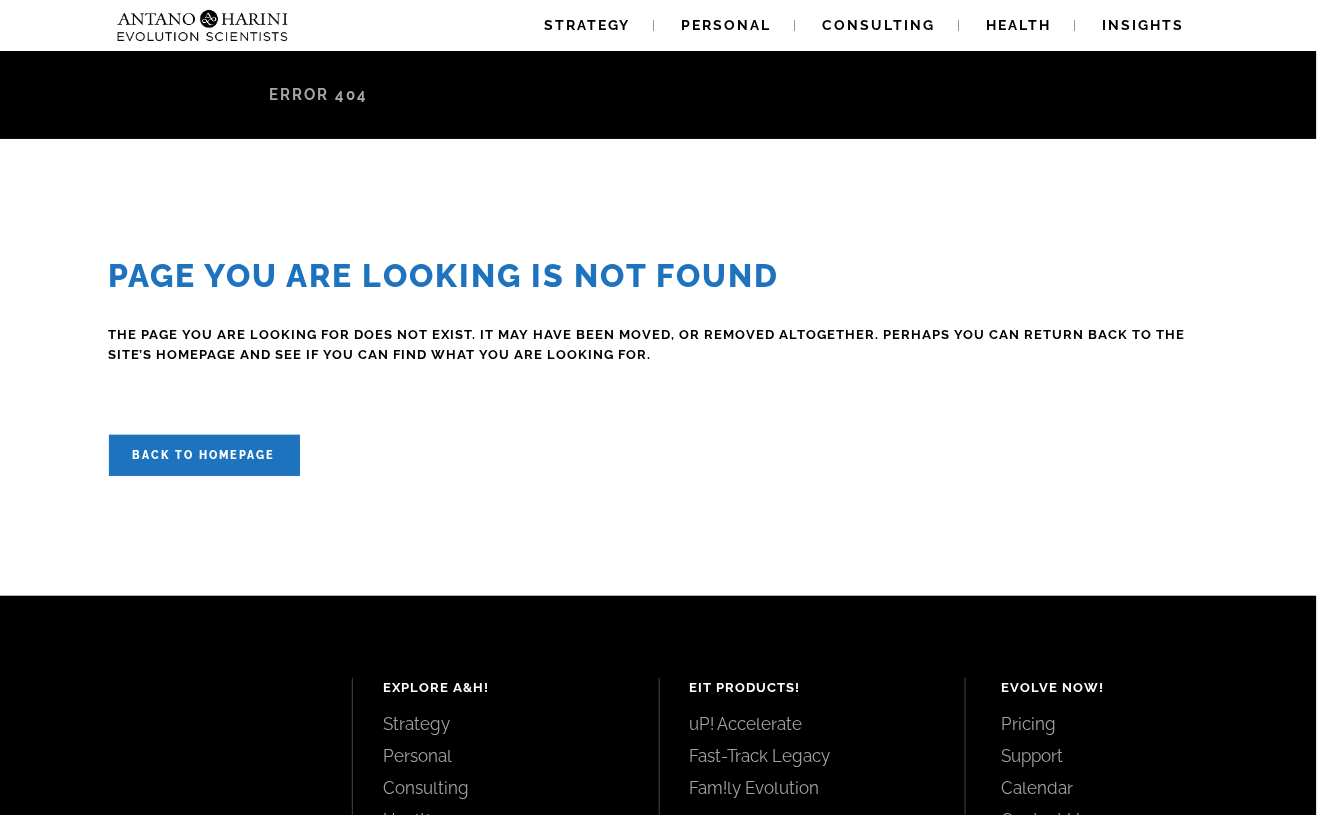 click on "Page you are looking is Not Found
The page you are looking for does not exist. It may have been moved, or removed altogether. Perhaps you can return back to the site’s homepage and see if you can find what you are looking for.
Back to homepage" at bounding box center [659, 366] 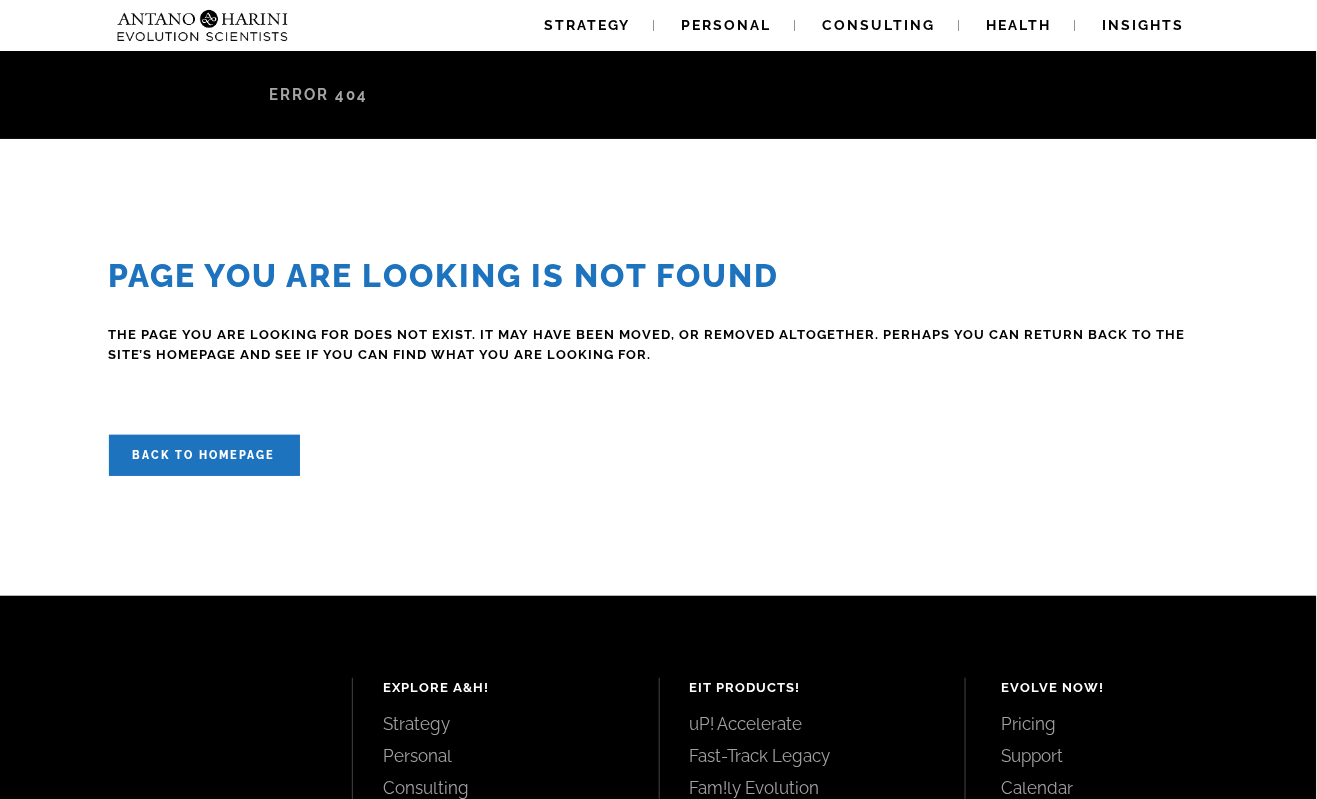 click on "Page you are looking is Not Found
The page you are looking for does not exist. It may have been moved, or removed altogether. Perhaps you can return back to the site’s homepage and see if you can find what you are looking for.
Back to homepage" at bounding box center (659, 366) 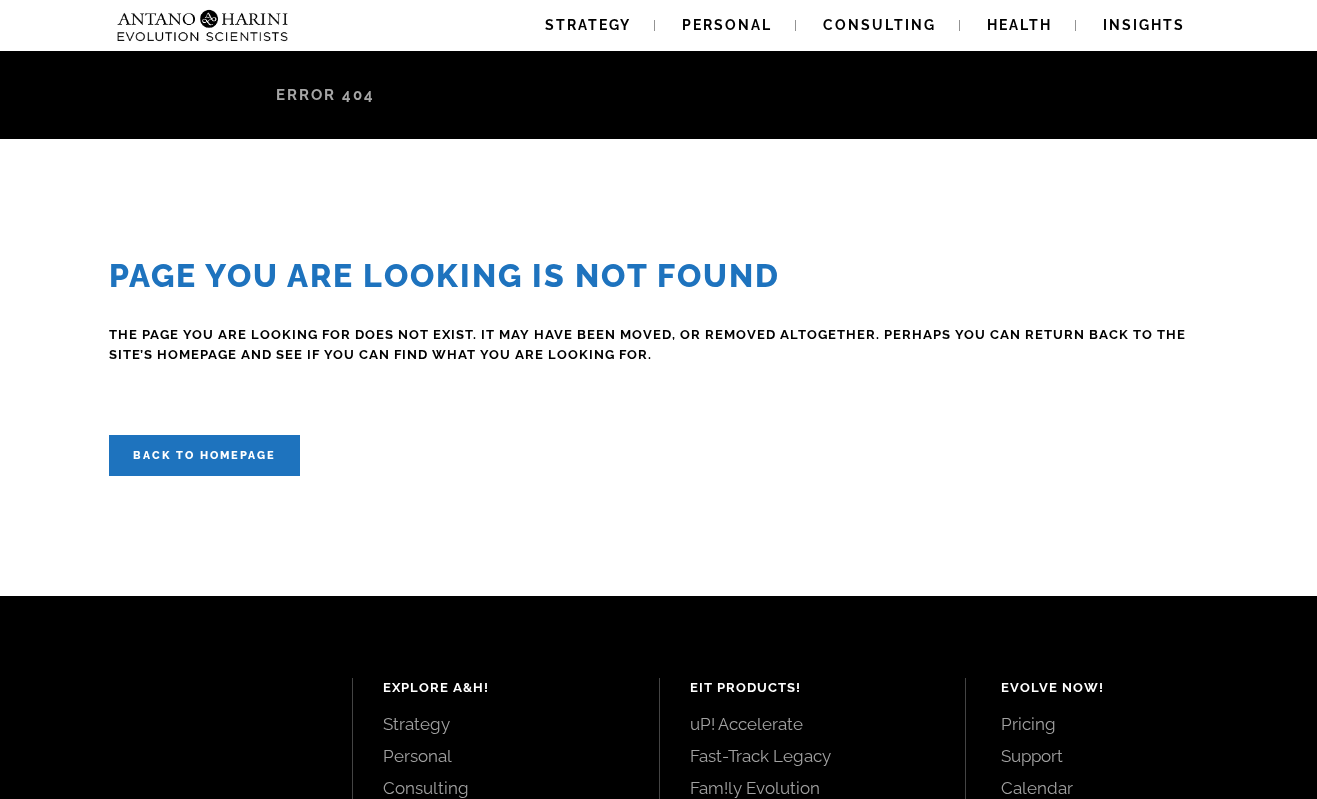 scroll, scrollTop: 0, scrollLeft: 0, axis: both 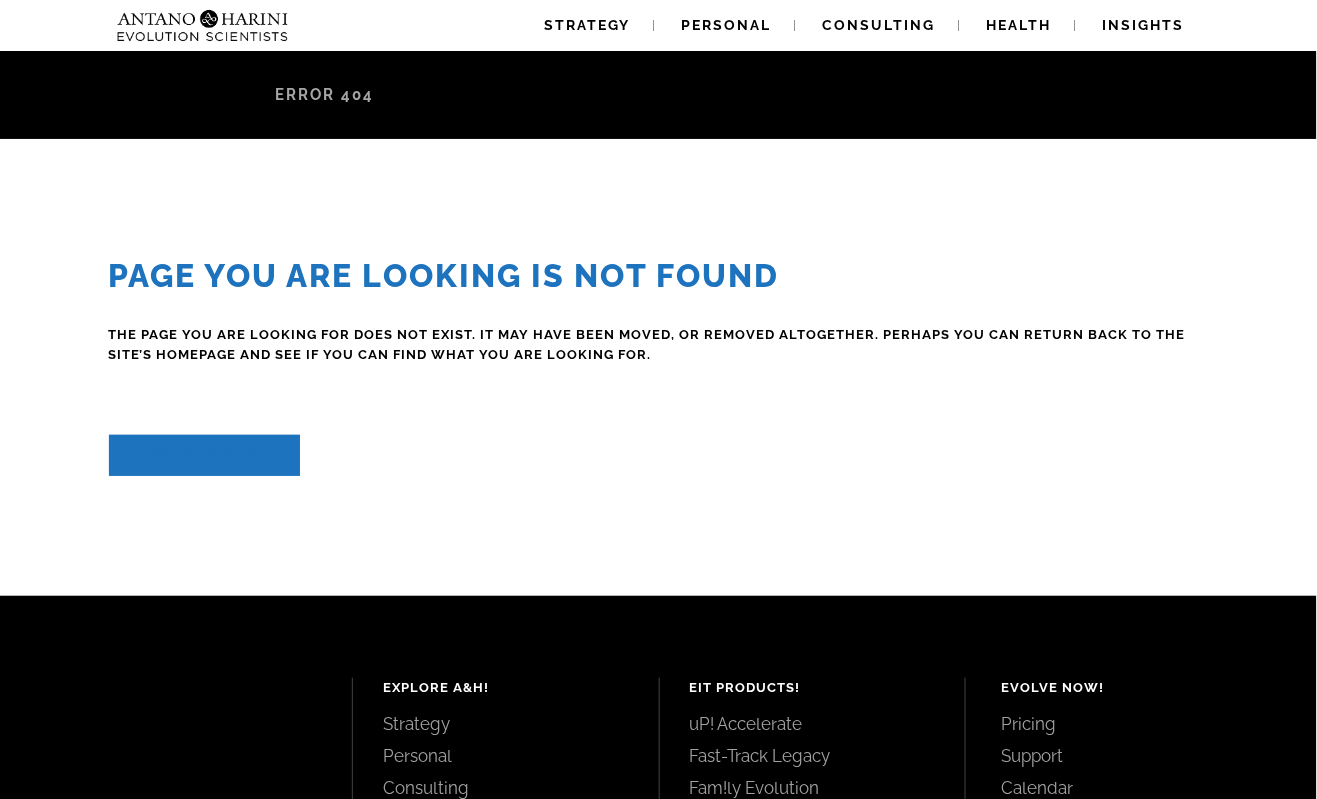click on "Back to homepage" at bounding box center (204, 455) 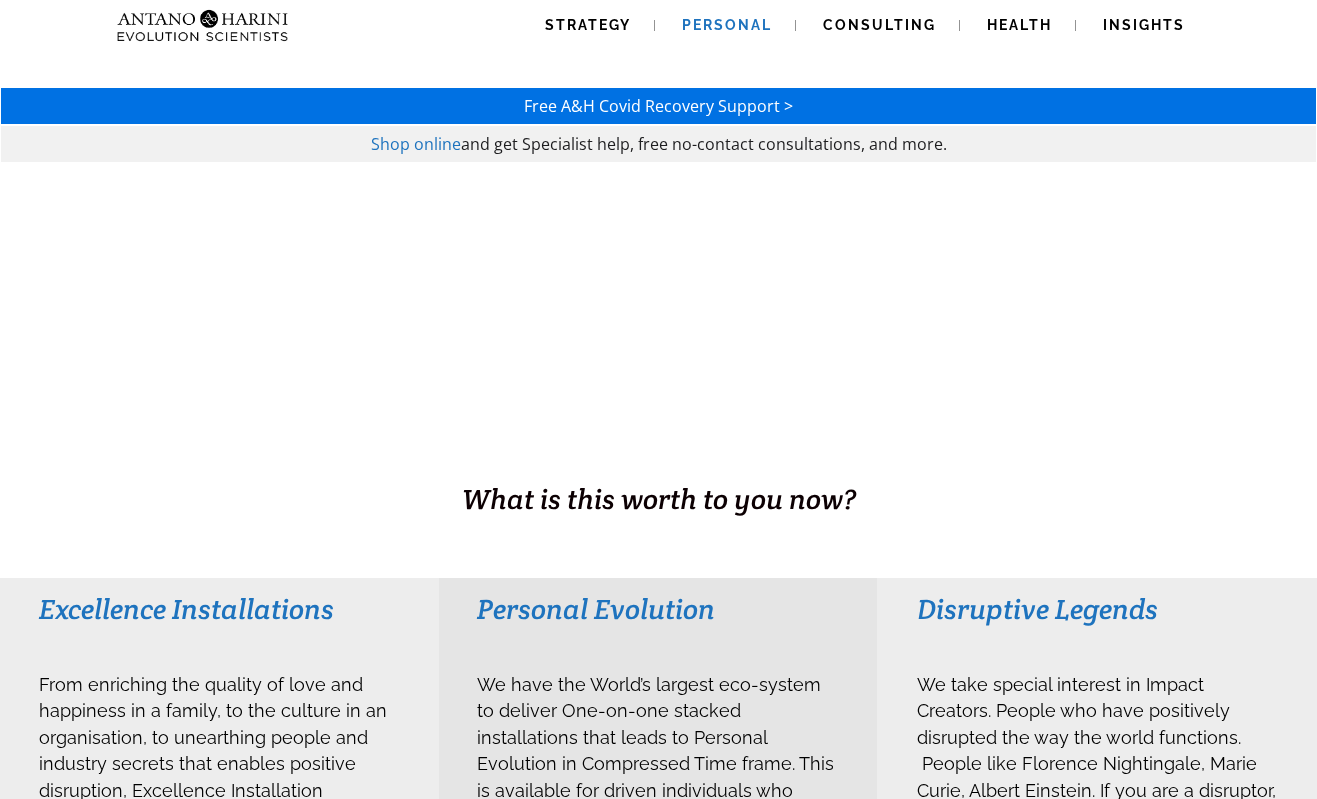 scroll, scrollTop: 0, scrollLeft: 0, axis: both 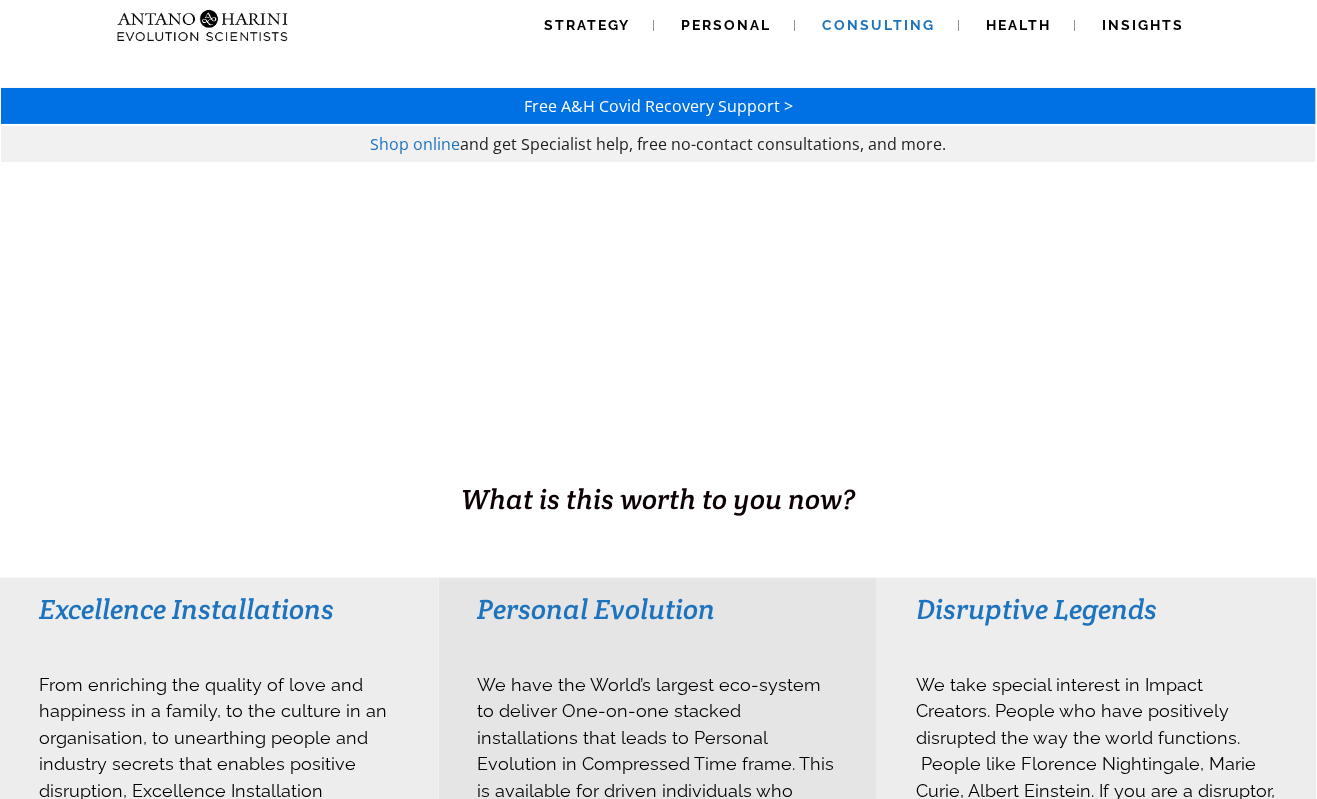 click on "Consulting" at bounding box center (879, 25) 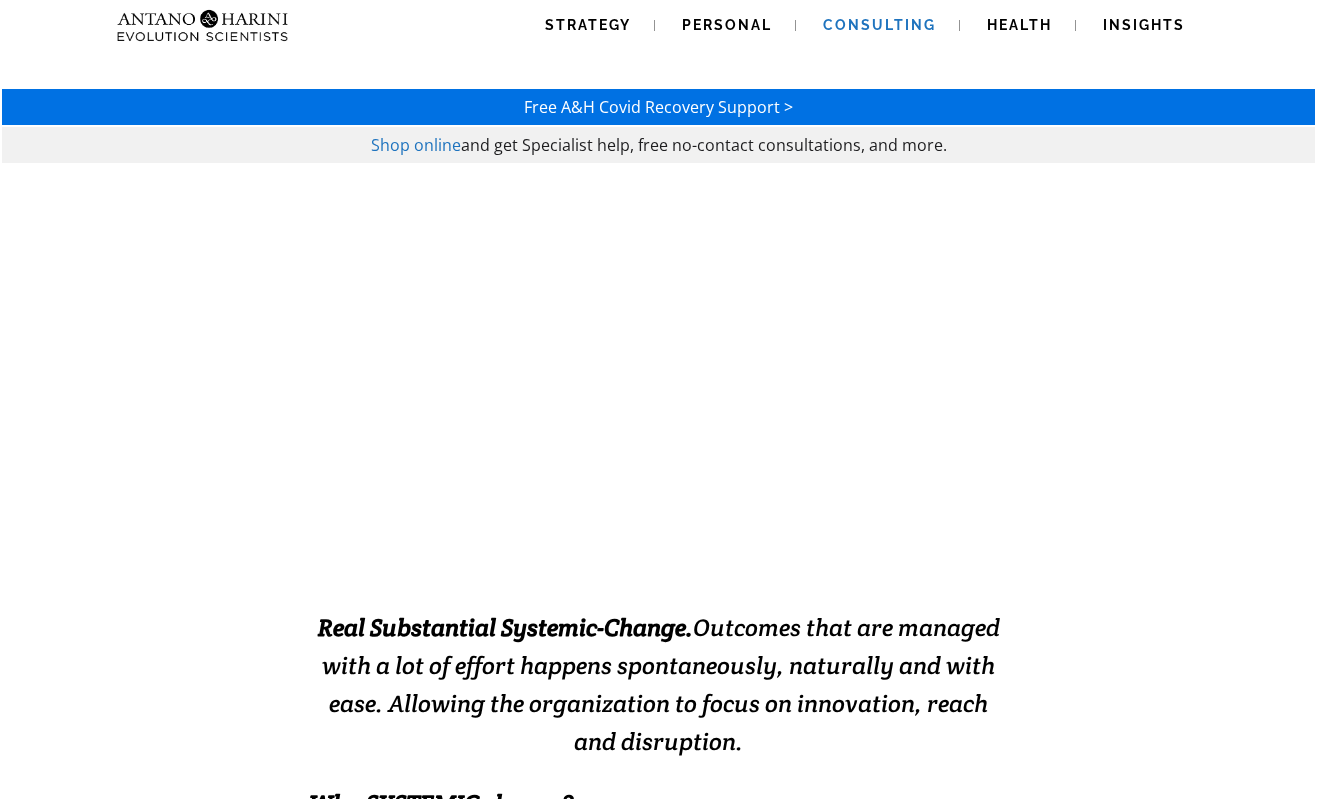 scroll, scrollTop: 0, scrollLeft: 0, axis: both 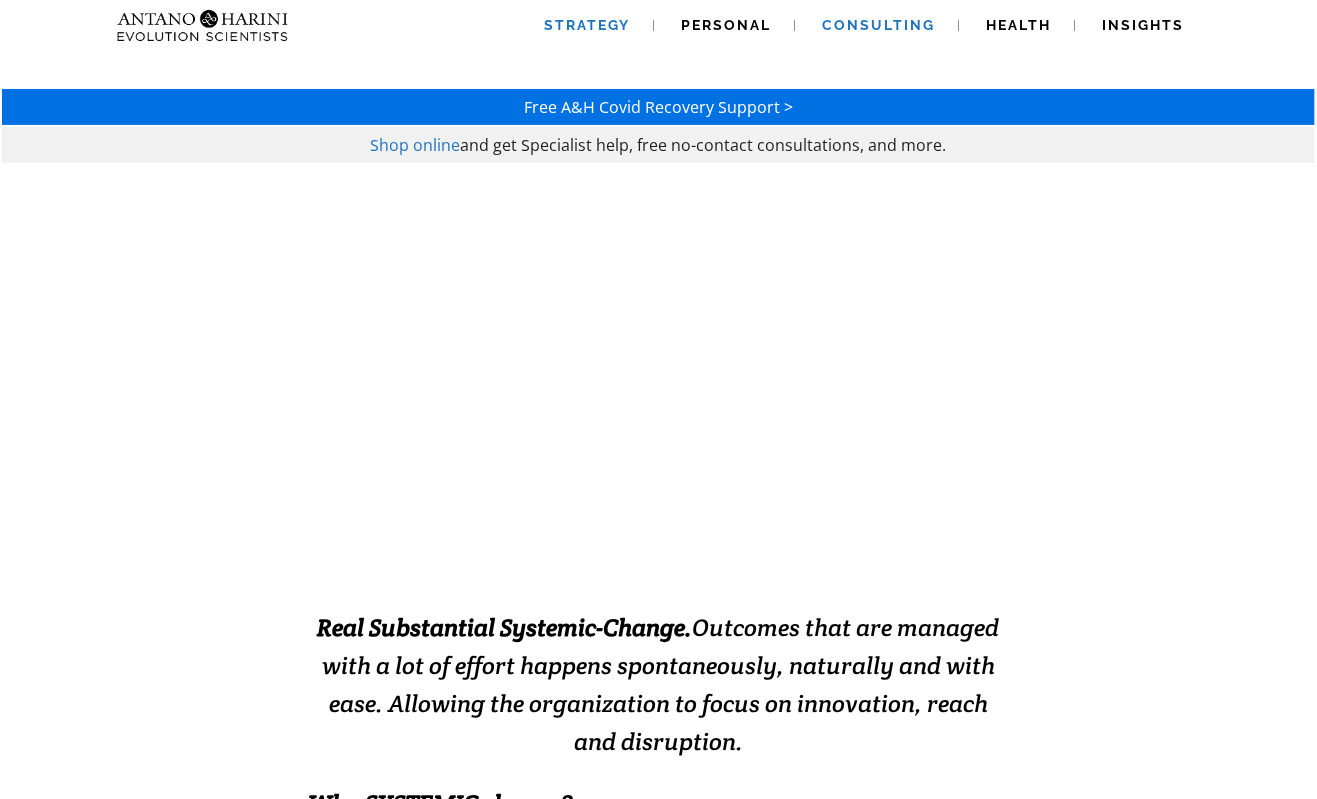click on "Strategy" at bounding box center [588, 25] 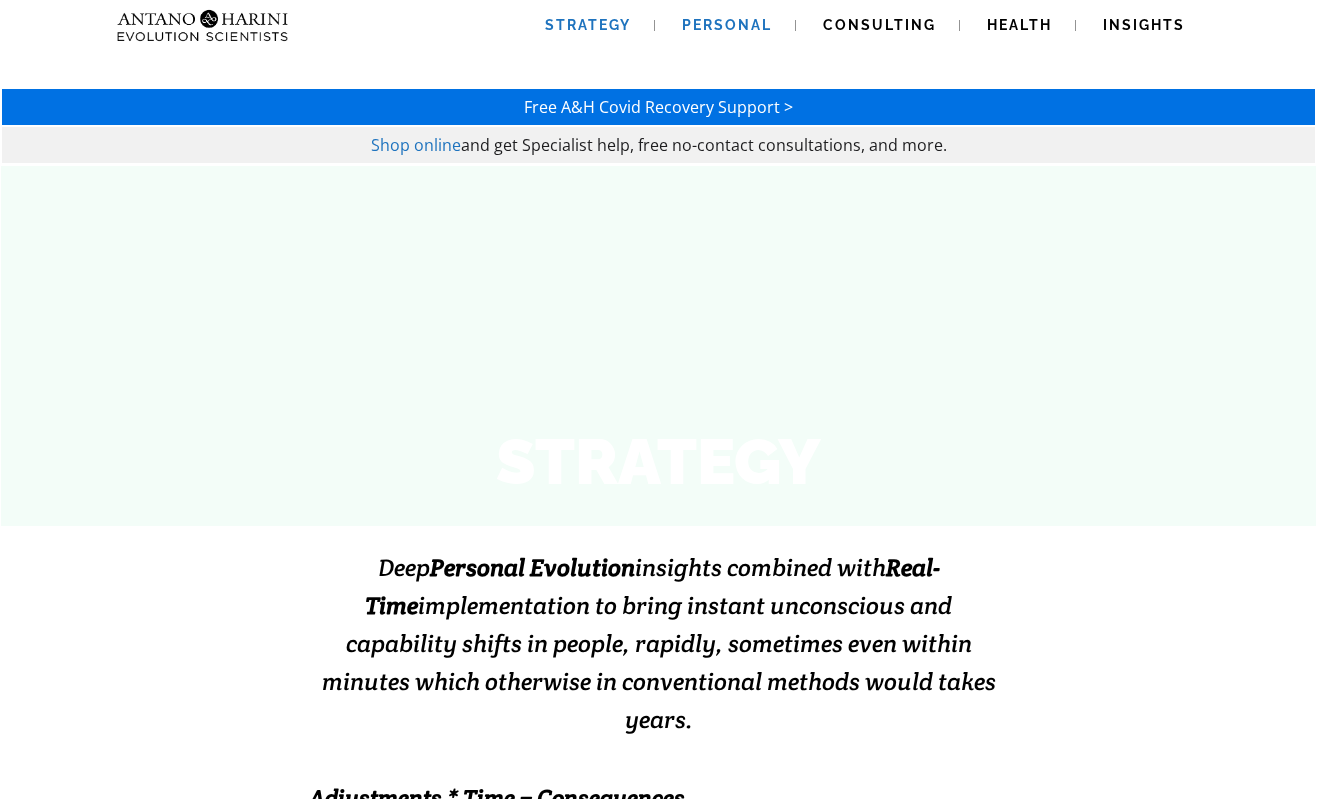scroll, scrollTop: 0, scrollLeft: 0, axis: both 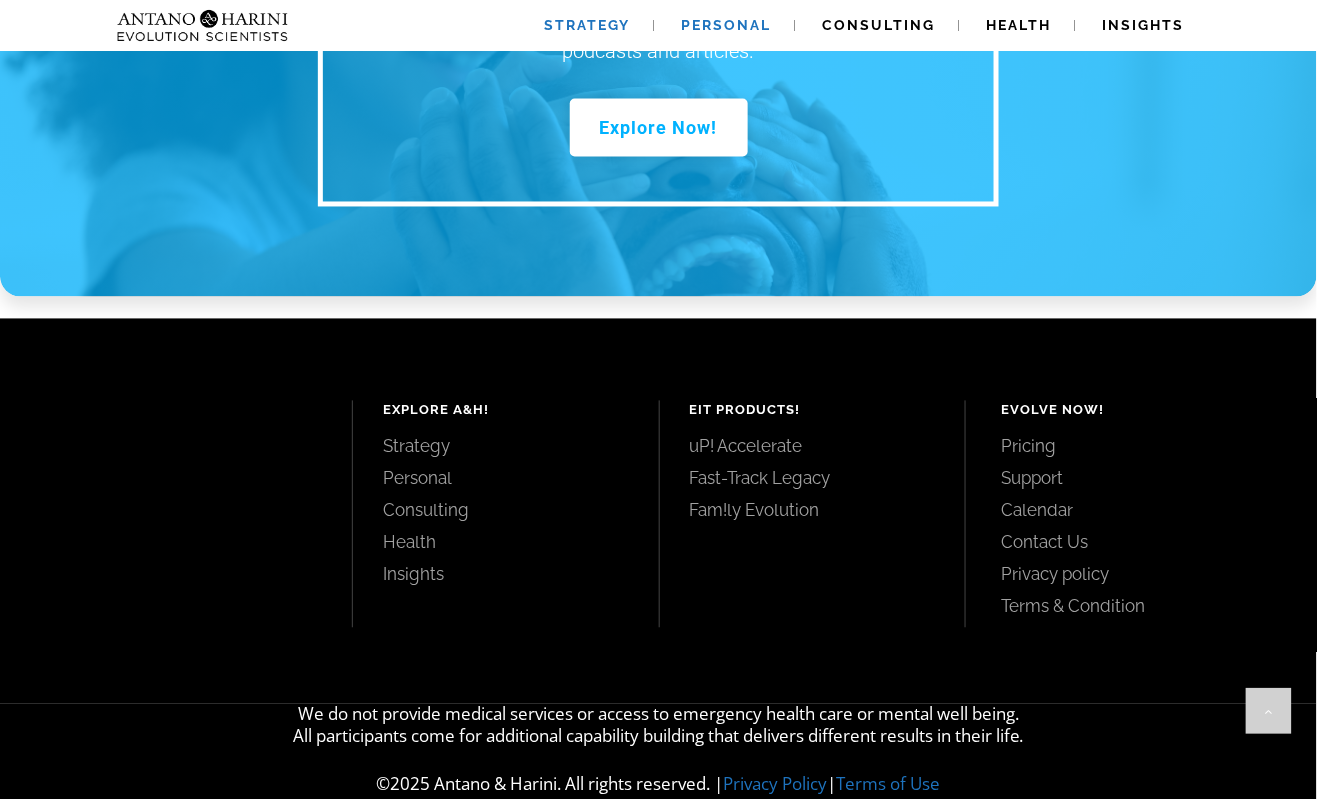 click on "Personal" at bounding box center (727, 25) 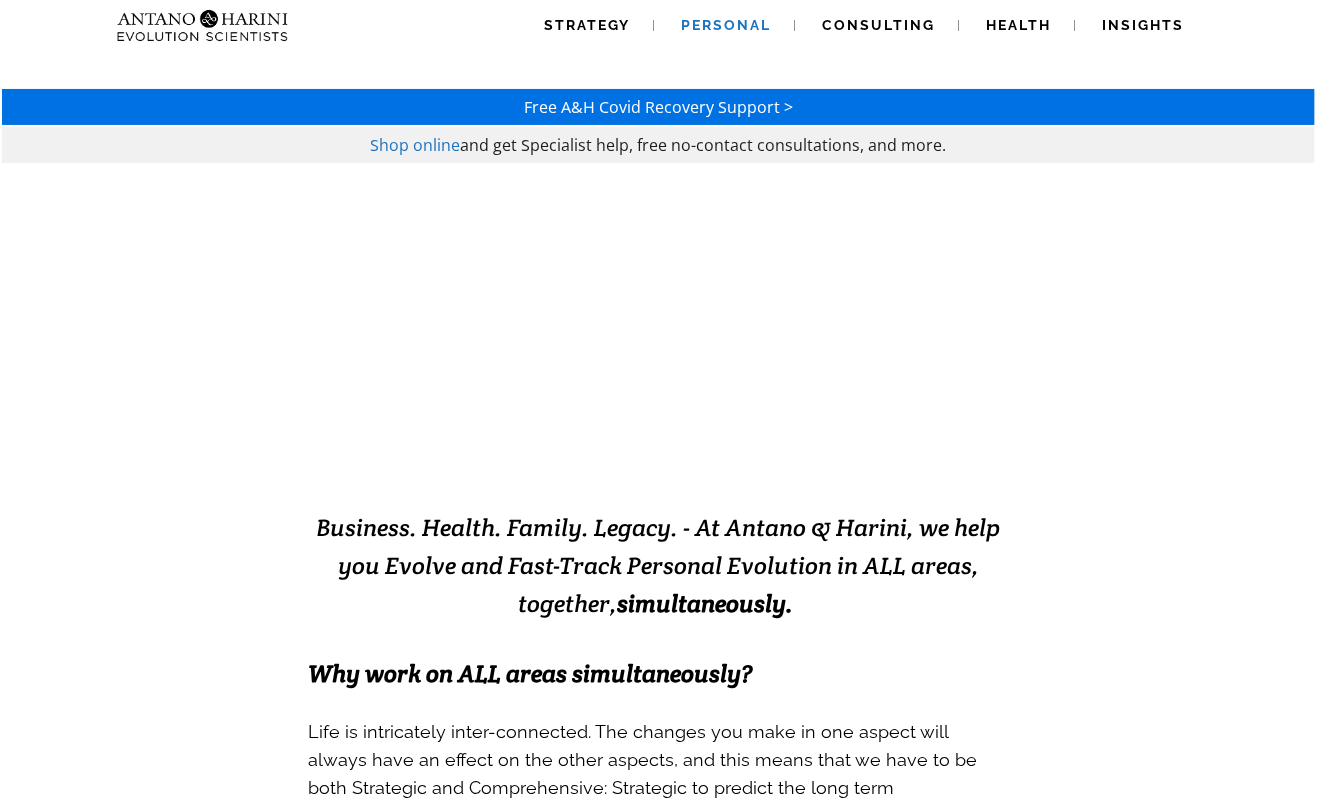 scroll, scrollTop: 142, scrollLeft: 0, axis: vertical 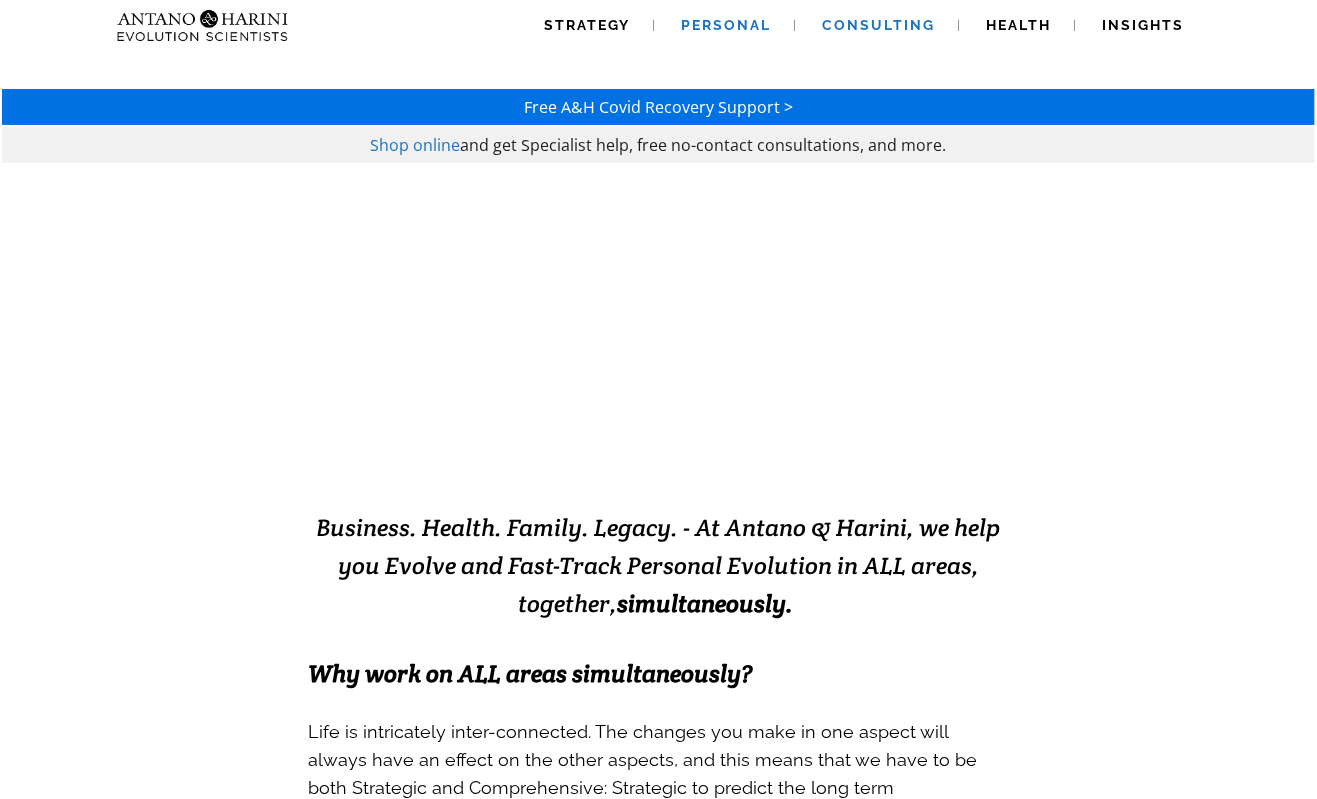click on "Consulting" at bounding box center [879, 25] 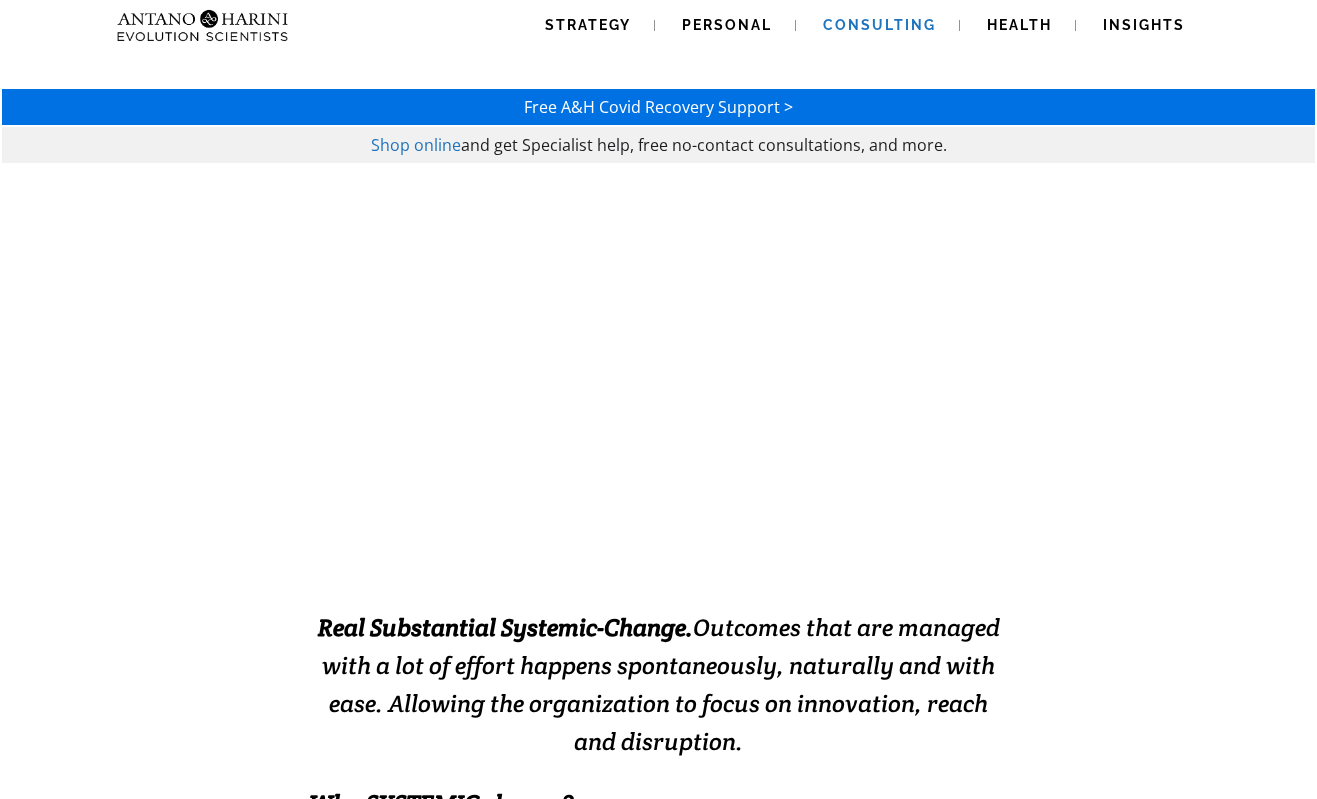 scroll, scrollTop: 413, scrollLeft: 0, axis: vertical 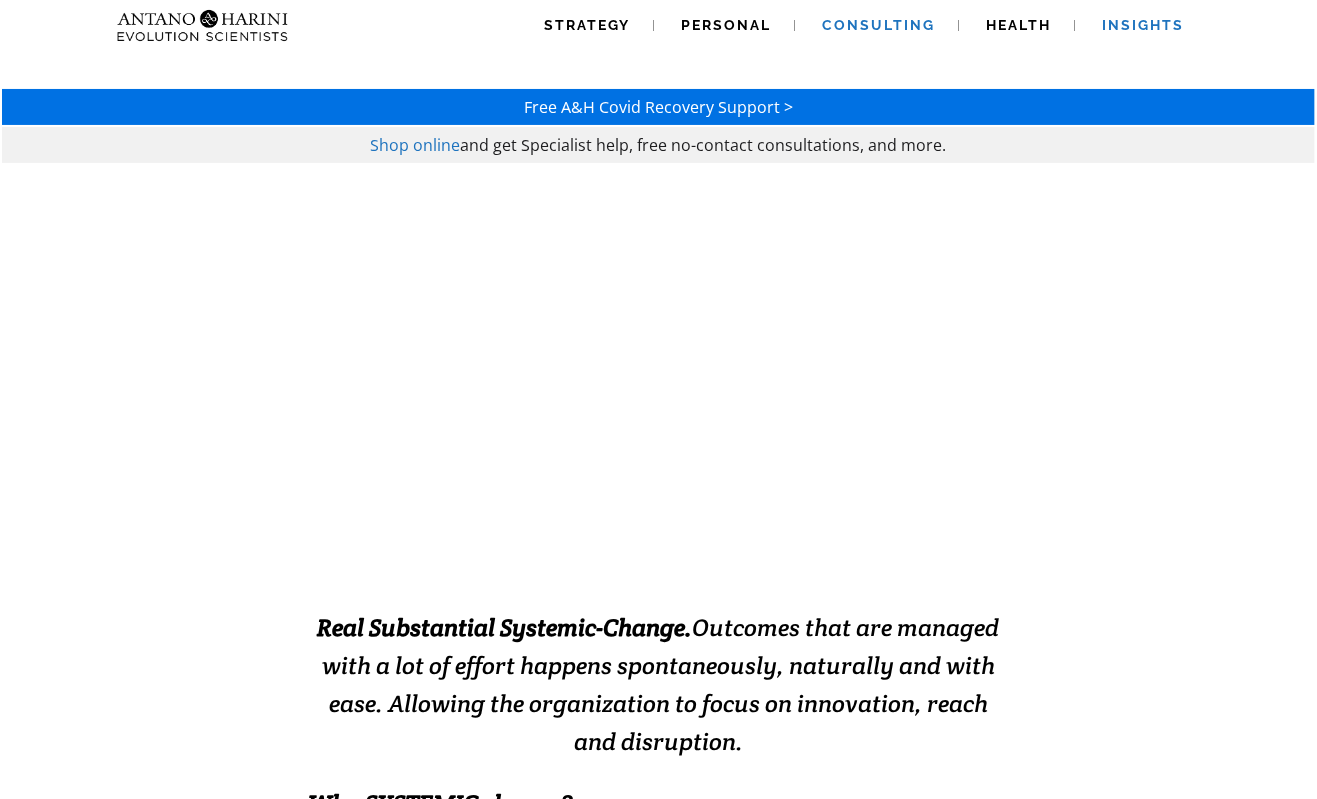 click on "Insights" at bounding box center [1144, 25] 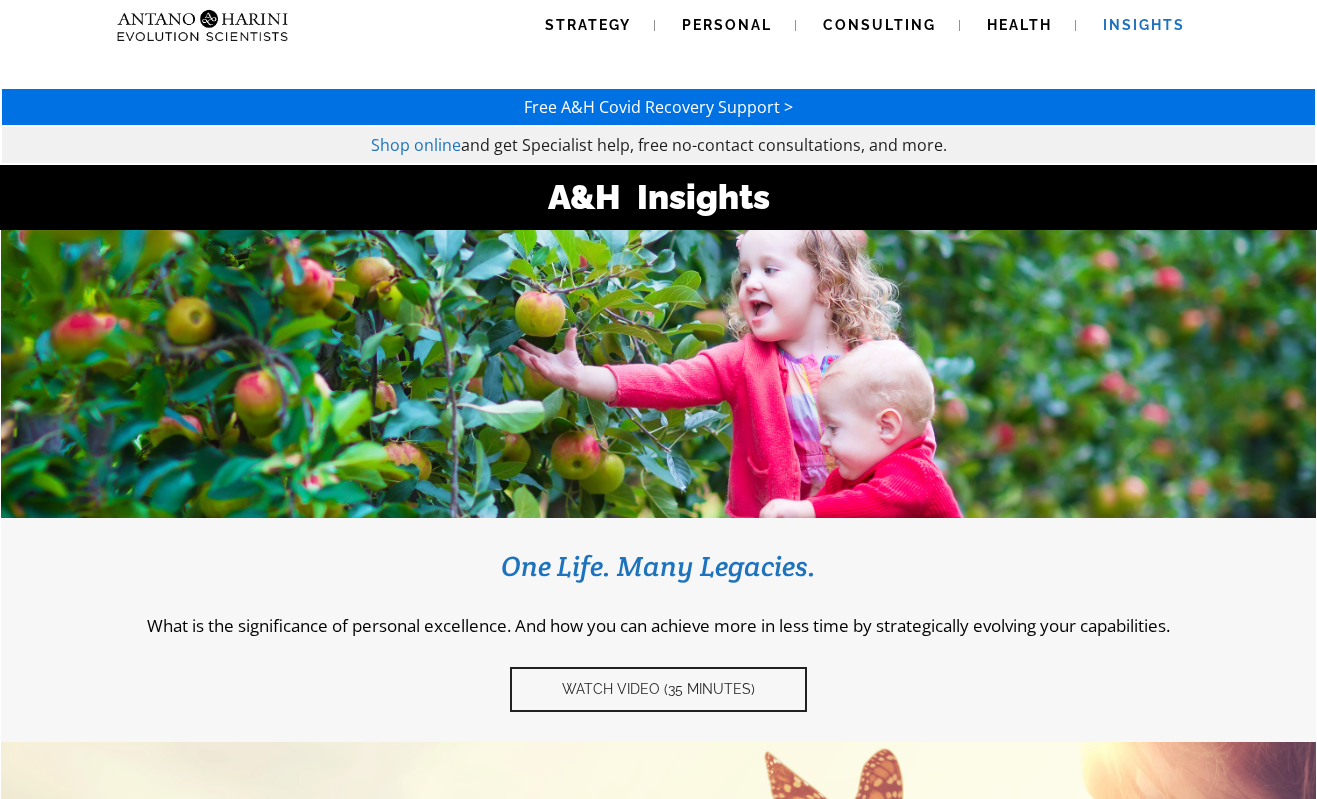 scroll, scrollTop: 0, scrollLeft: 0, axis: both 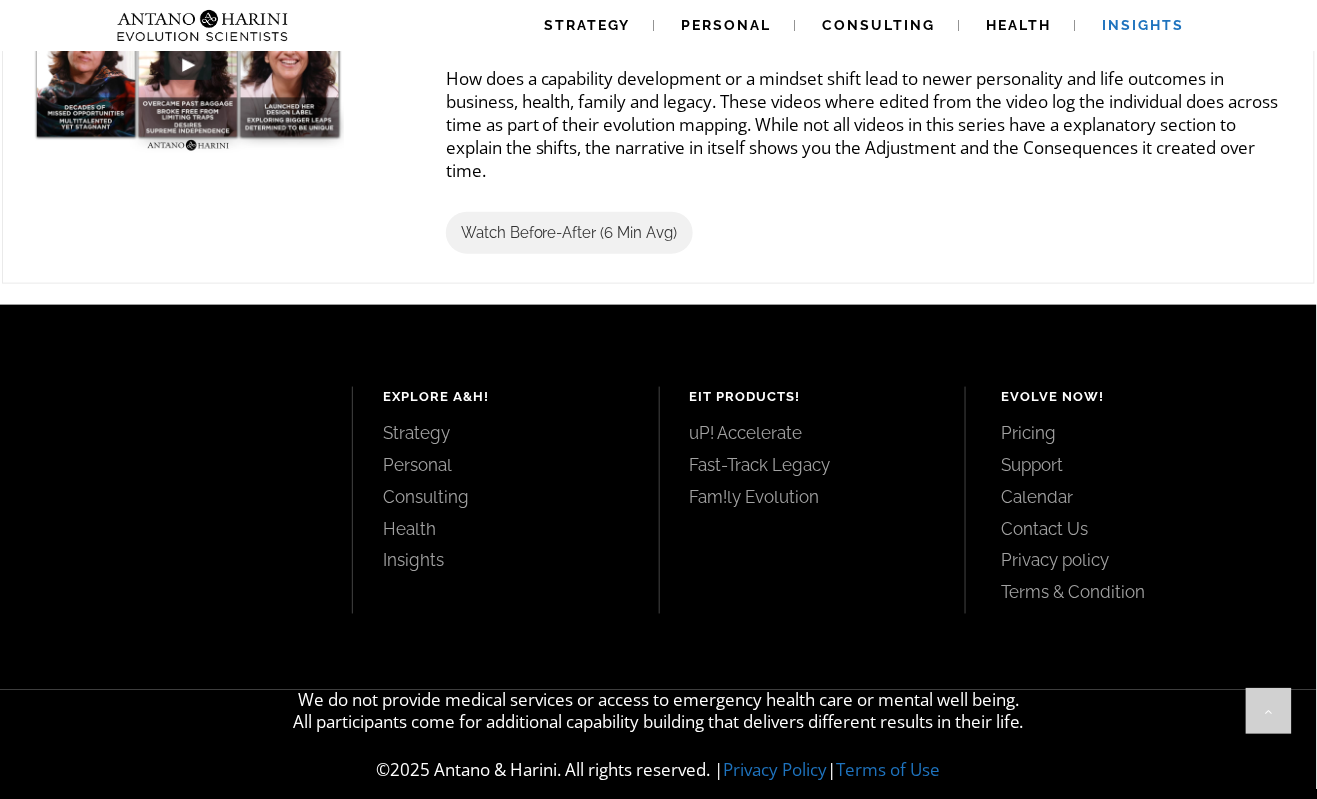 click on "Consulting" at bounding box center [506, 497] 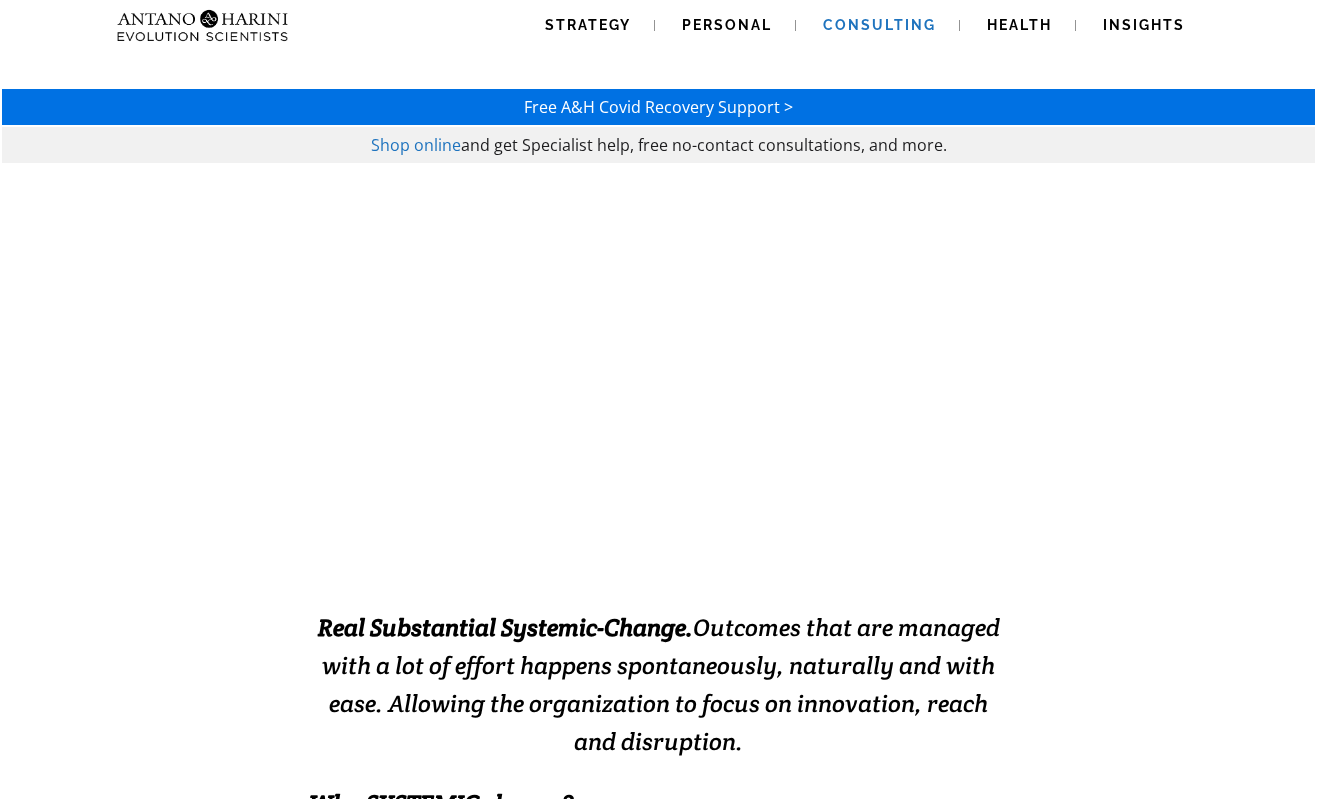 scroll, scrollTop: 0, scrollLeft: 0, axis: both 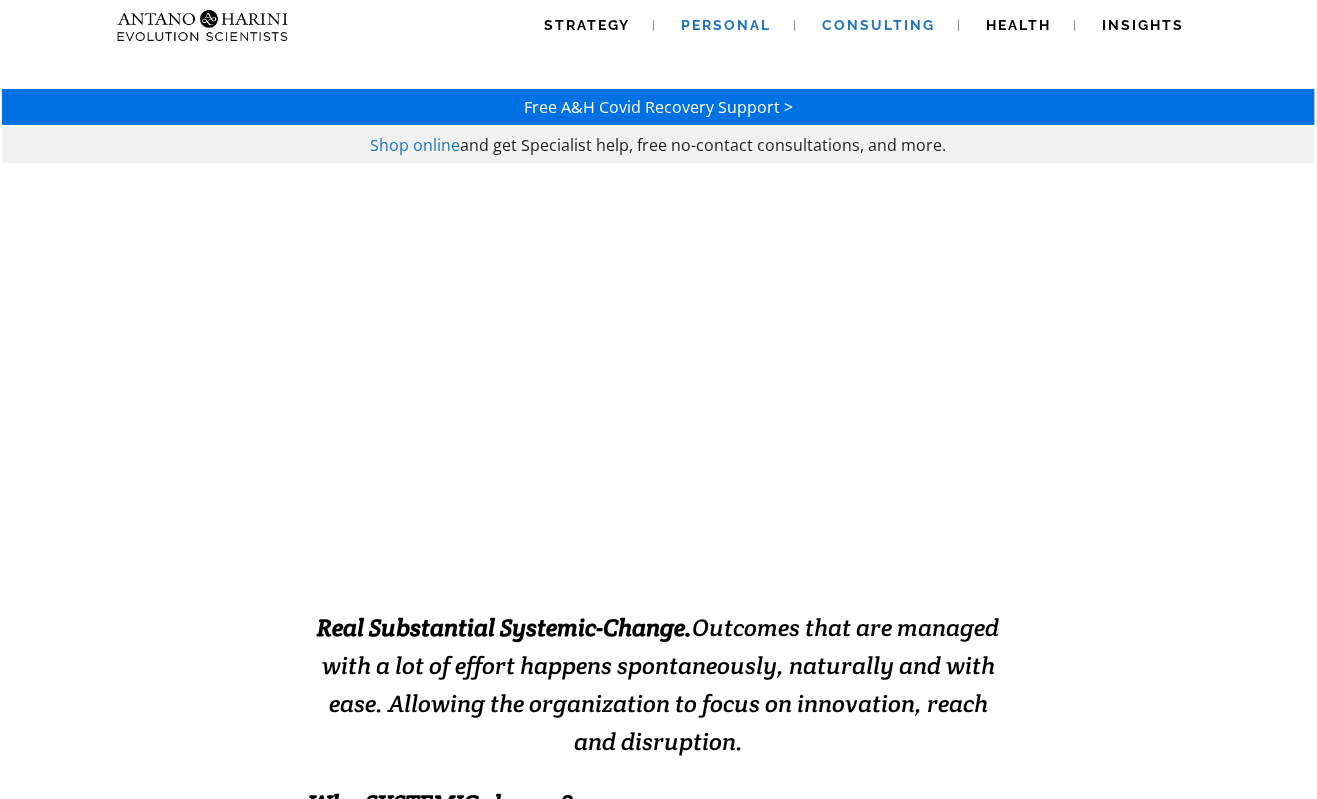 click on "Personal" at bounding box center (727, 25) 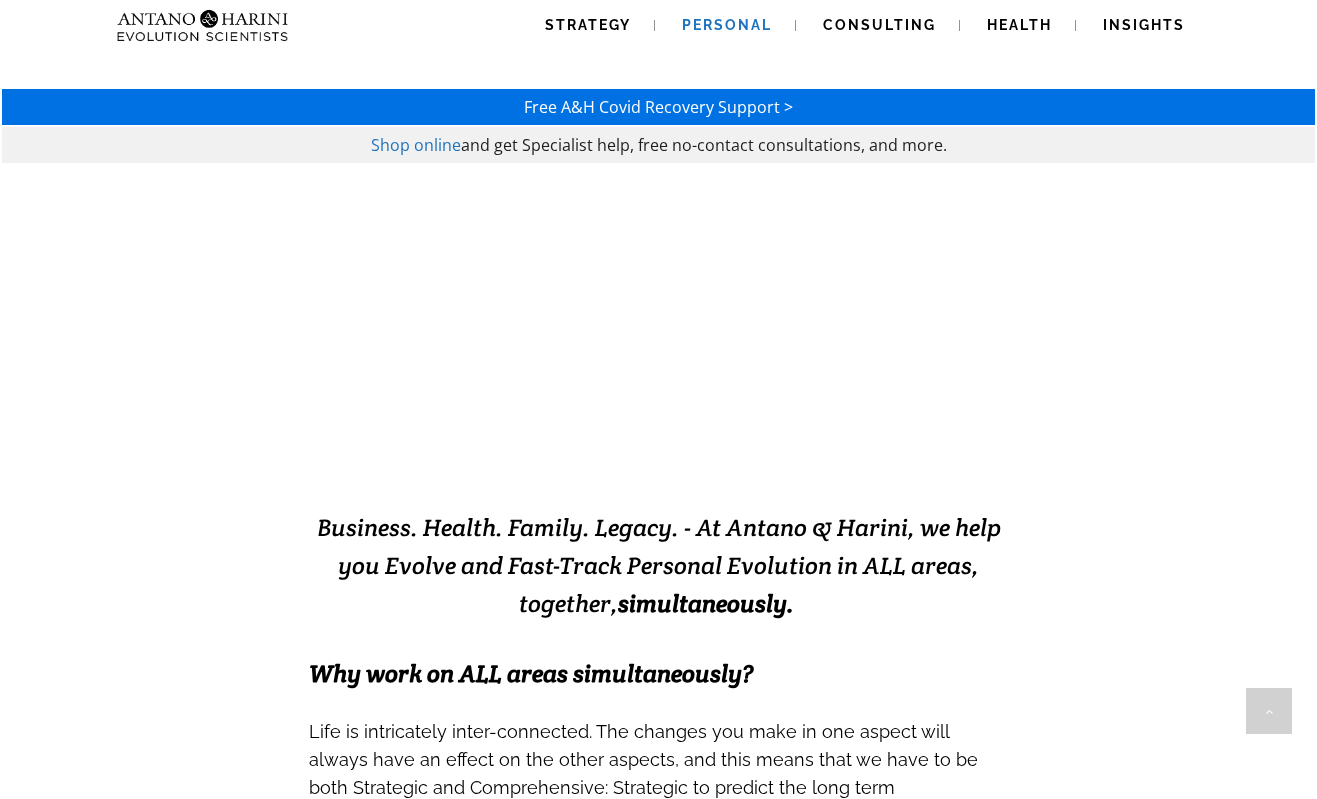 scroll, scrollTop: 888, scrollLeft: 0, axis: vertical 